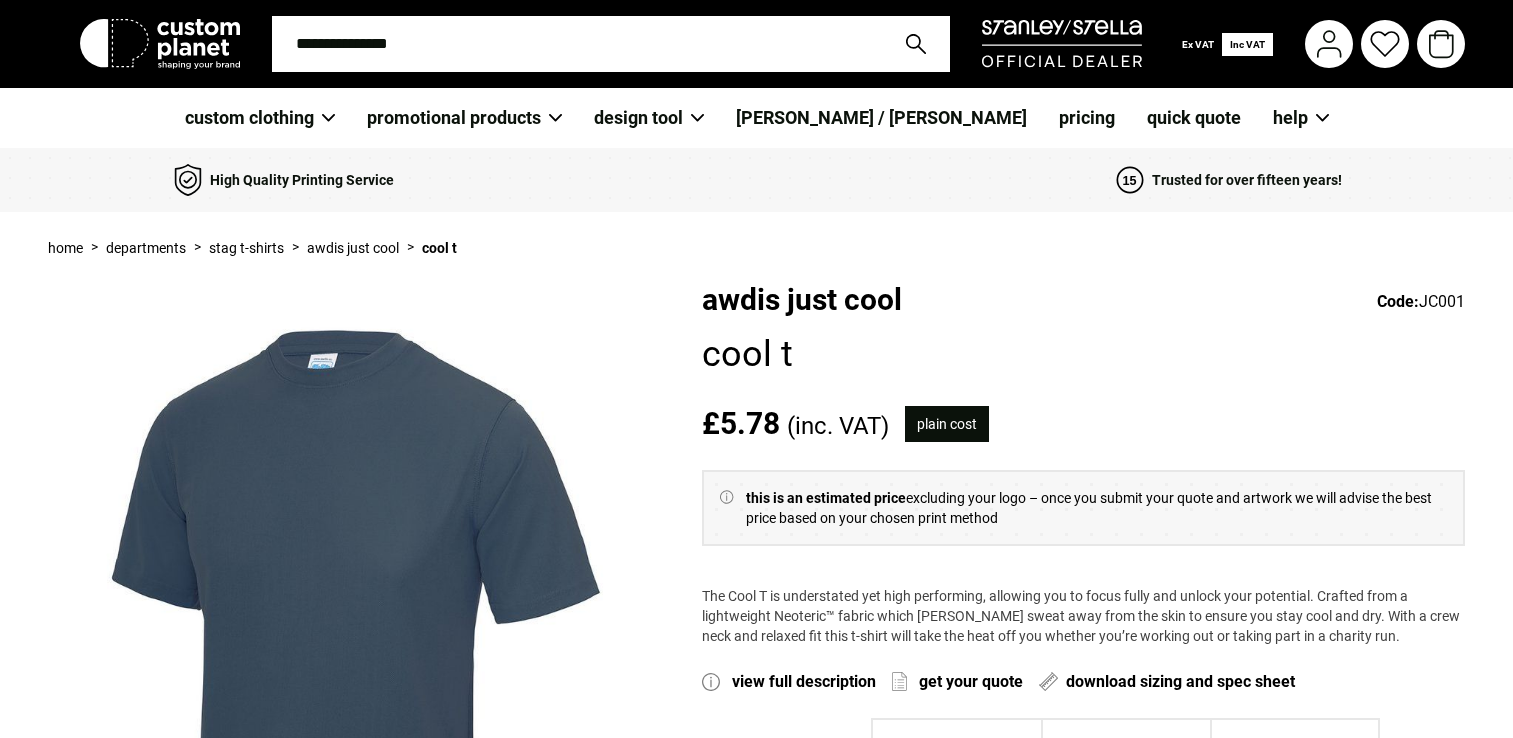 scroll, scrollTop: 0, scrollLeft: 0, axis: both 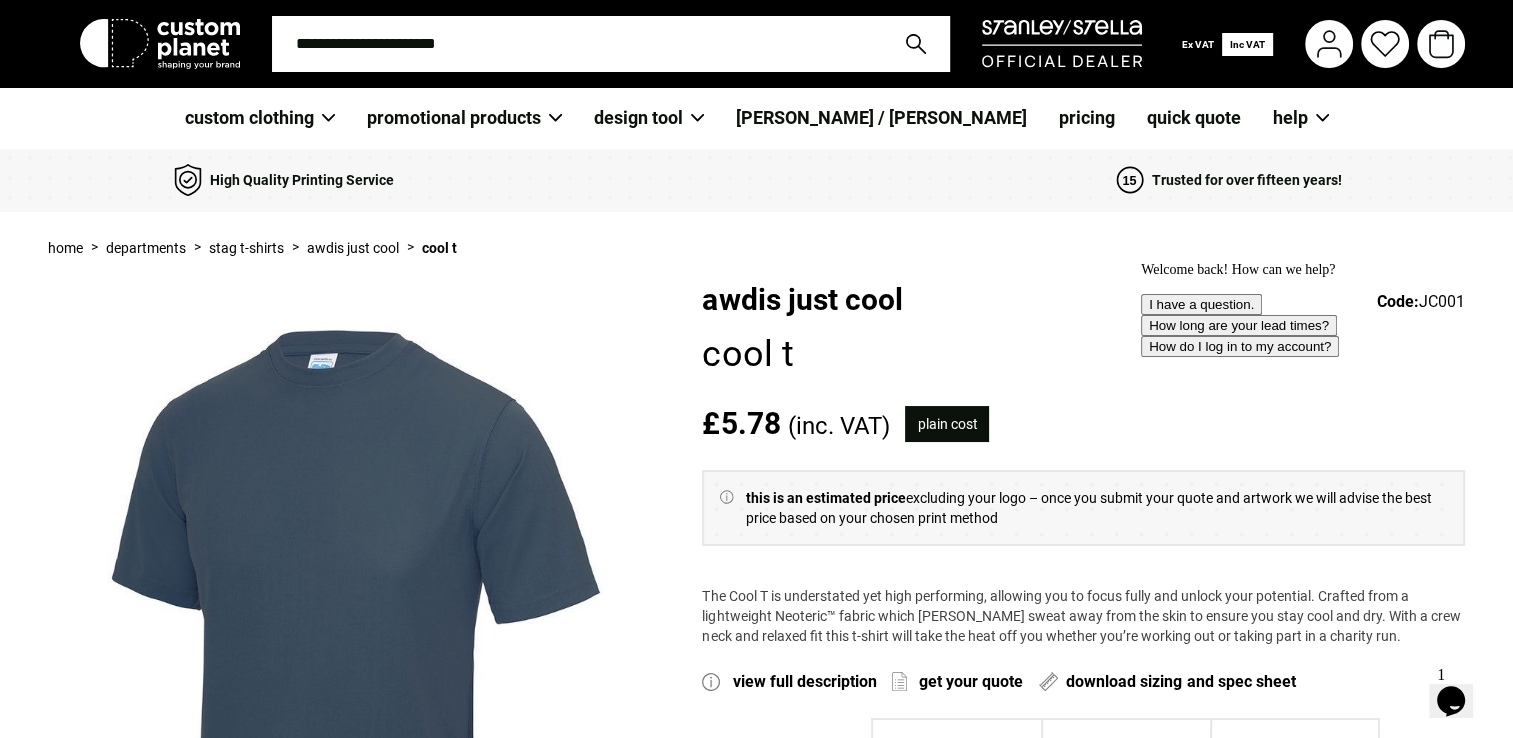 click at bounding box center [577, 44] 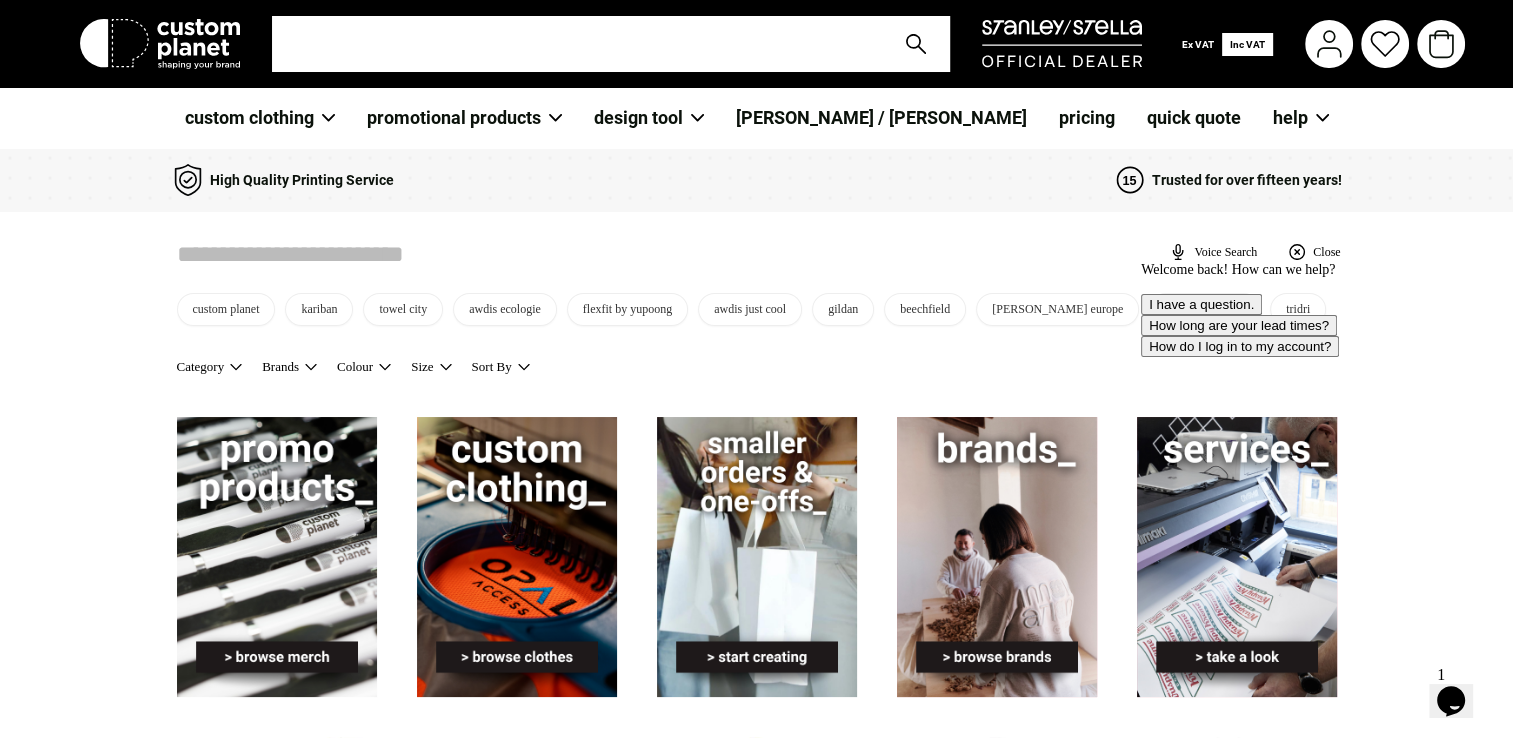 scroll, scrollTop: 0, scrollLeft: 0, axis: both 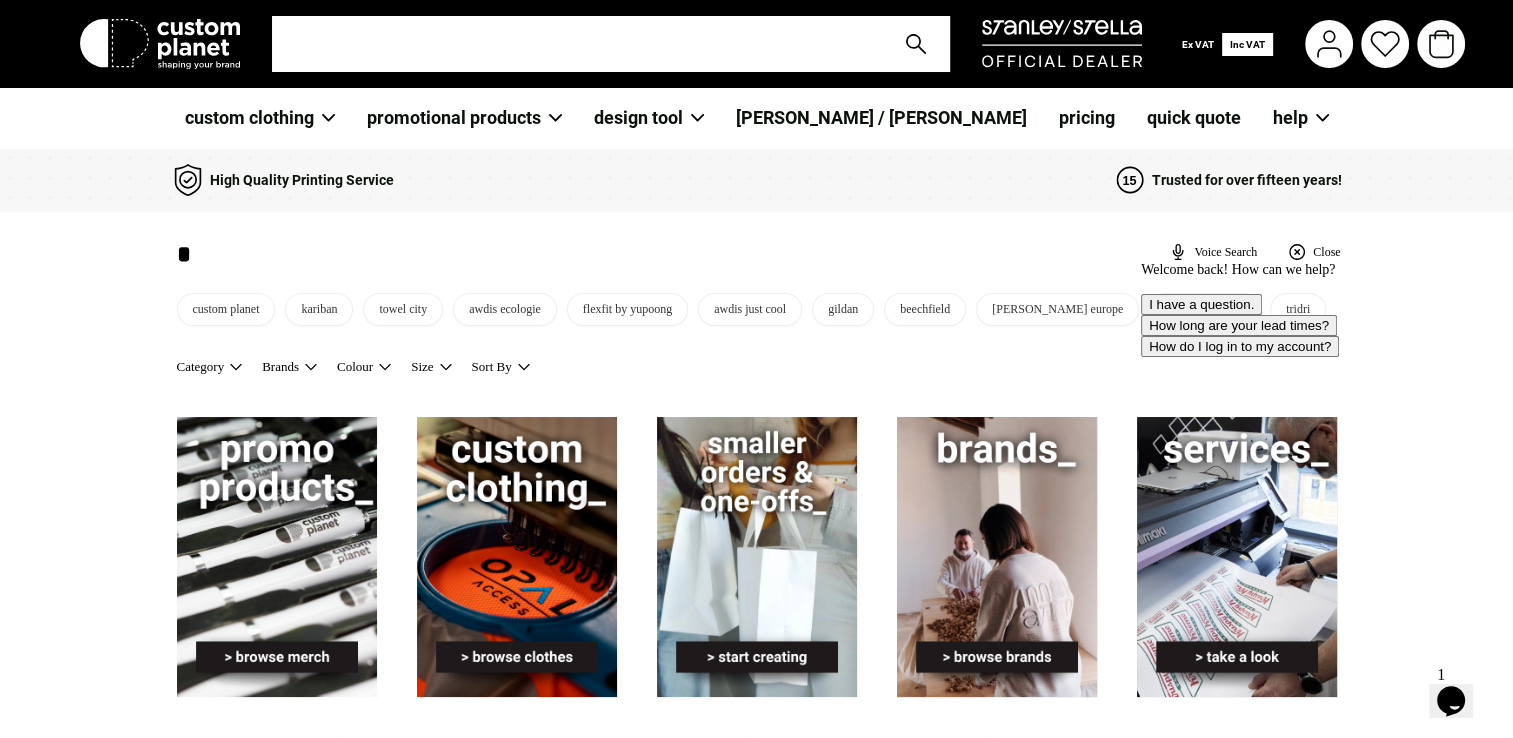 type on "**" 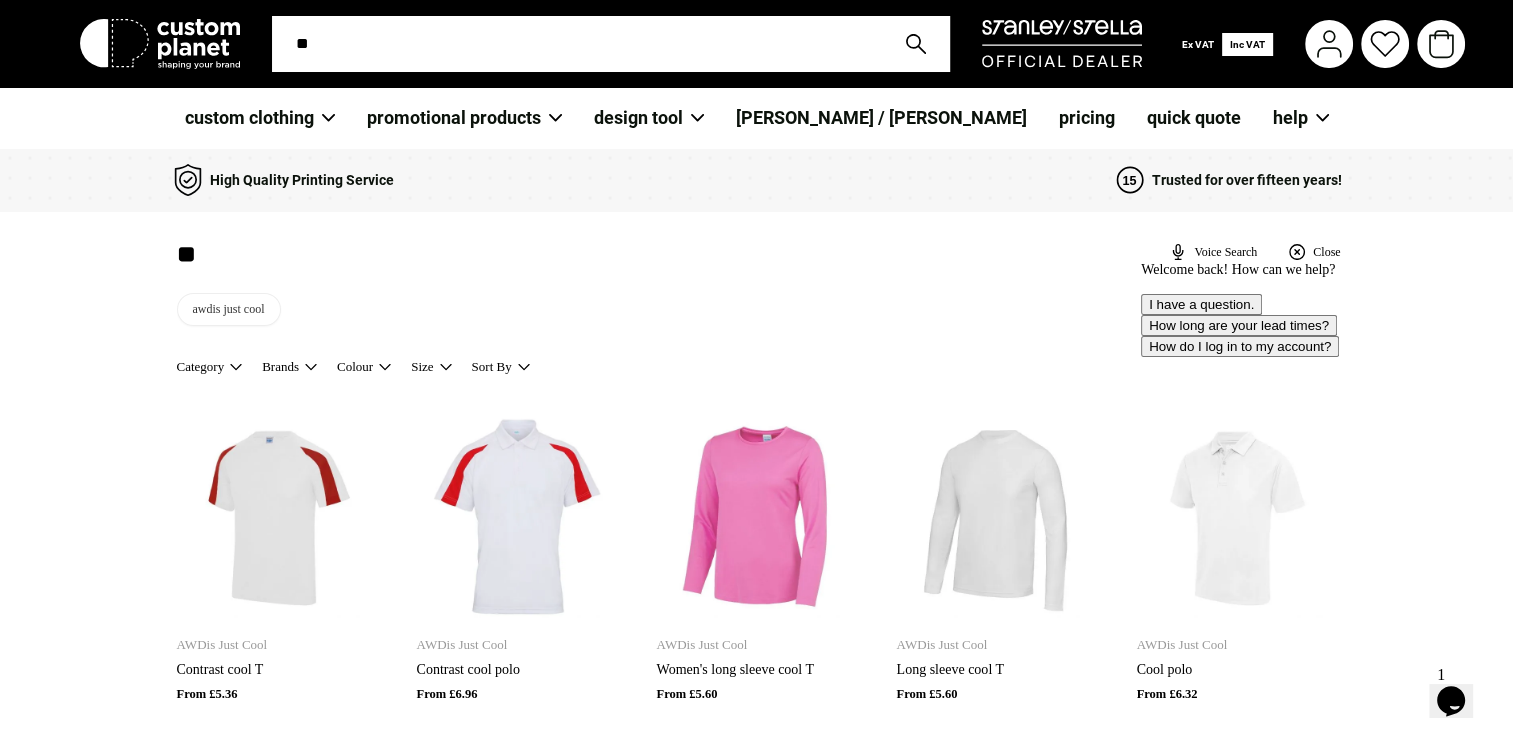 type on "***" 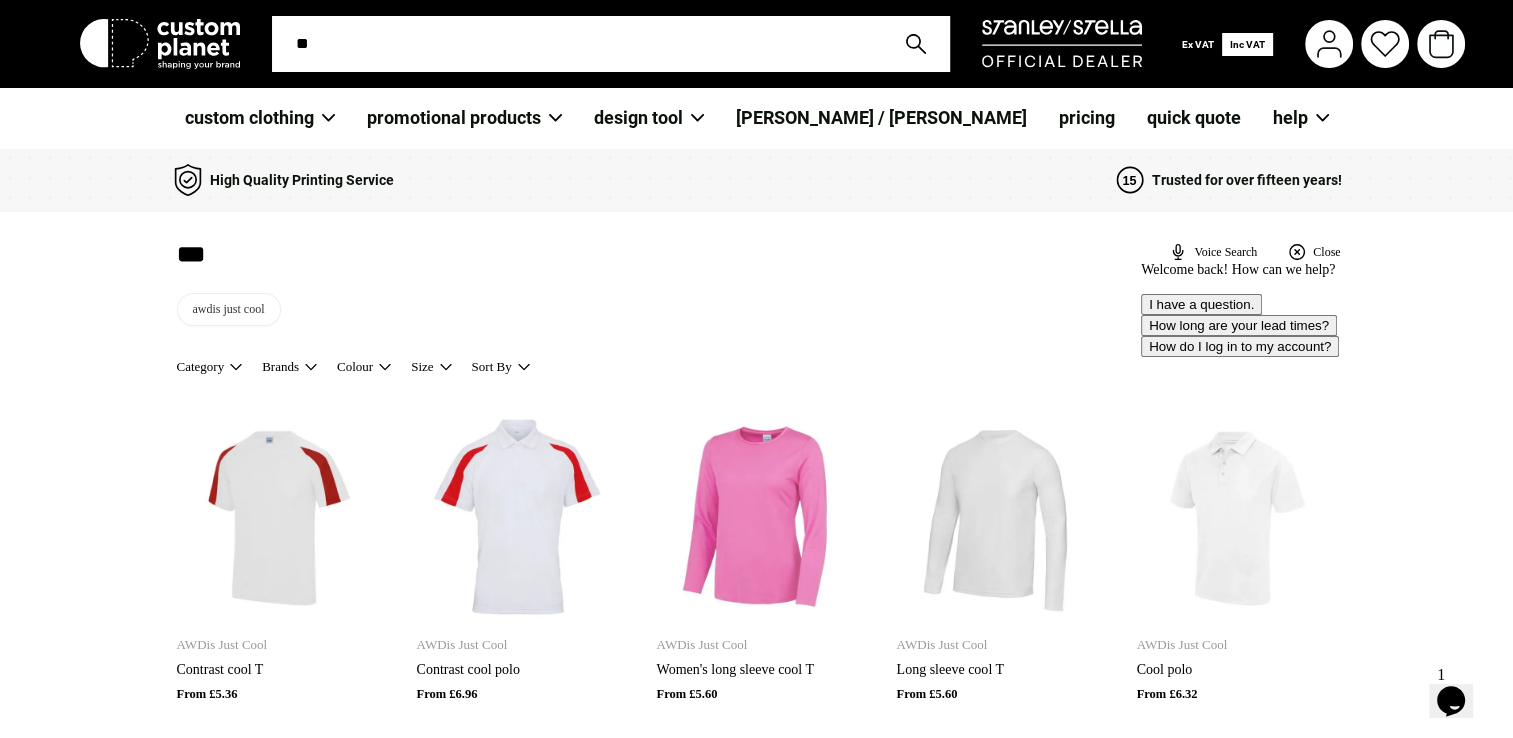 type on "***" 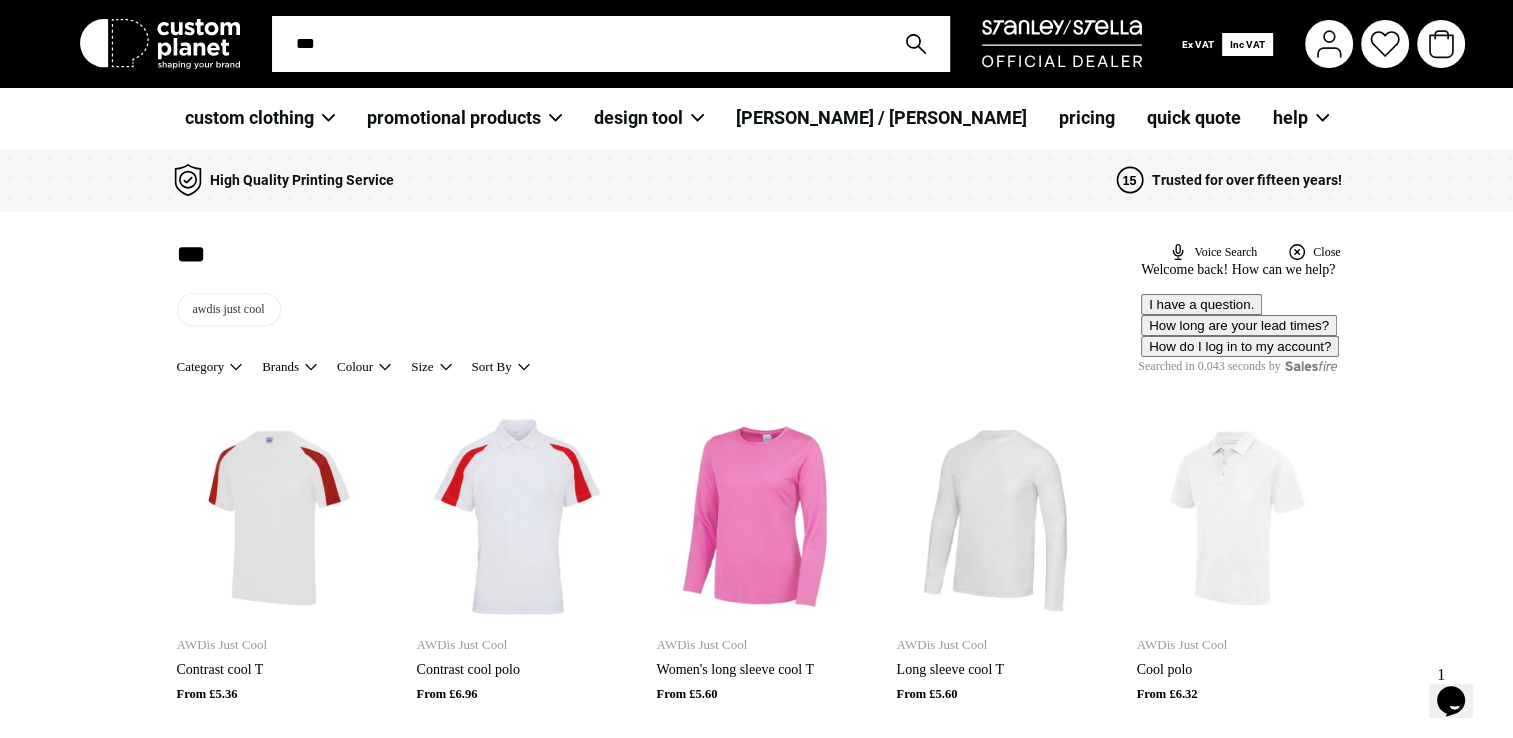 type on "****" 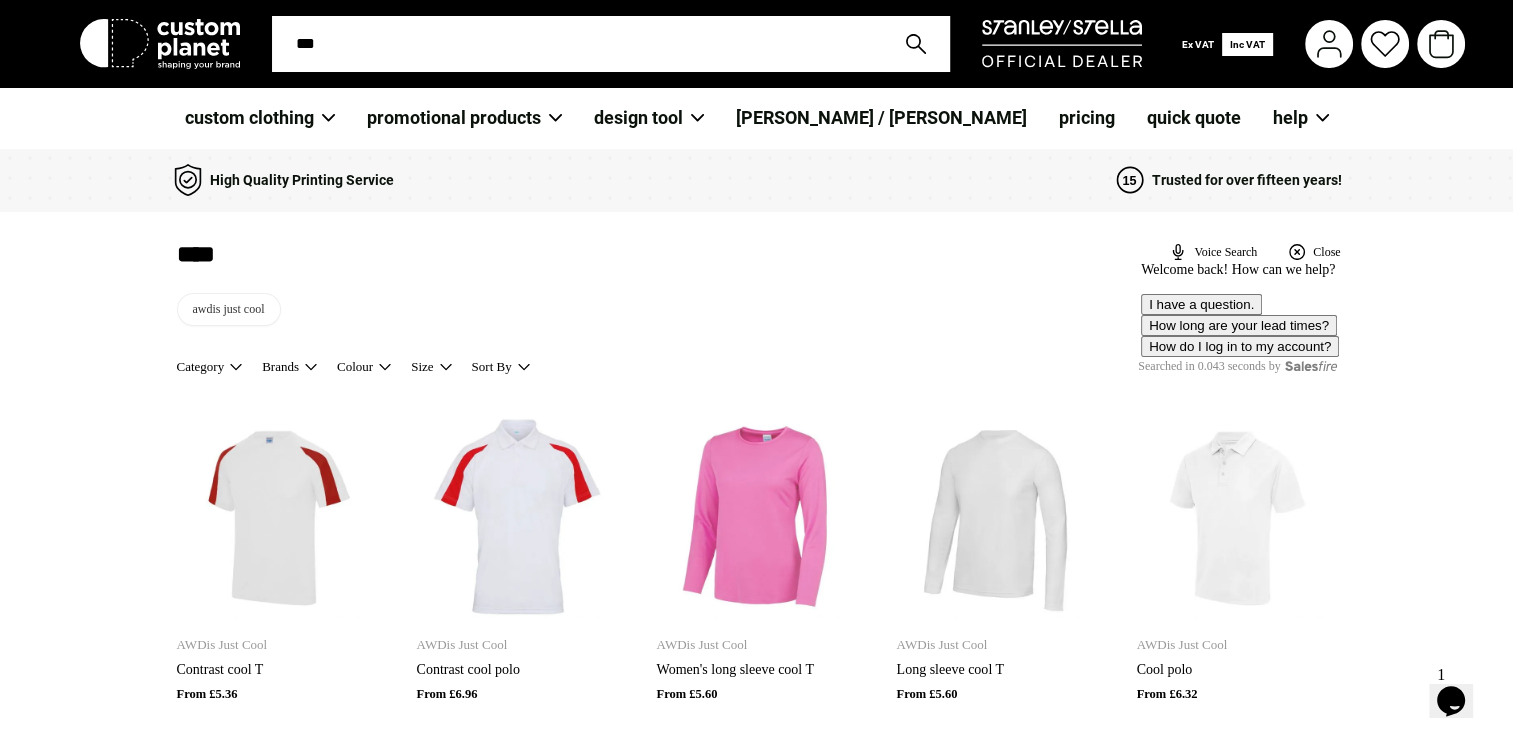 type on "****" 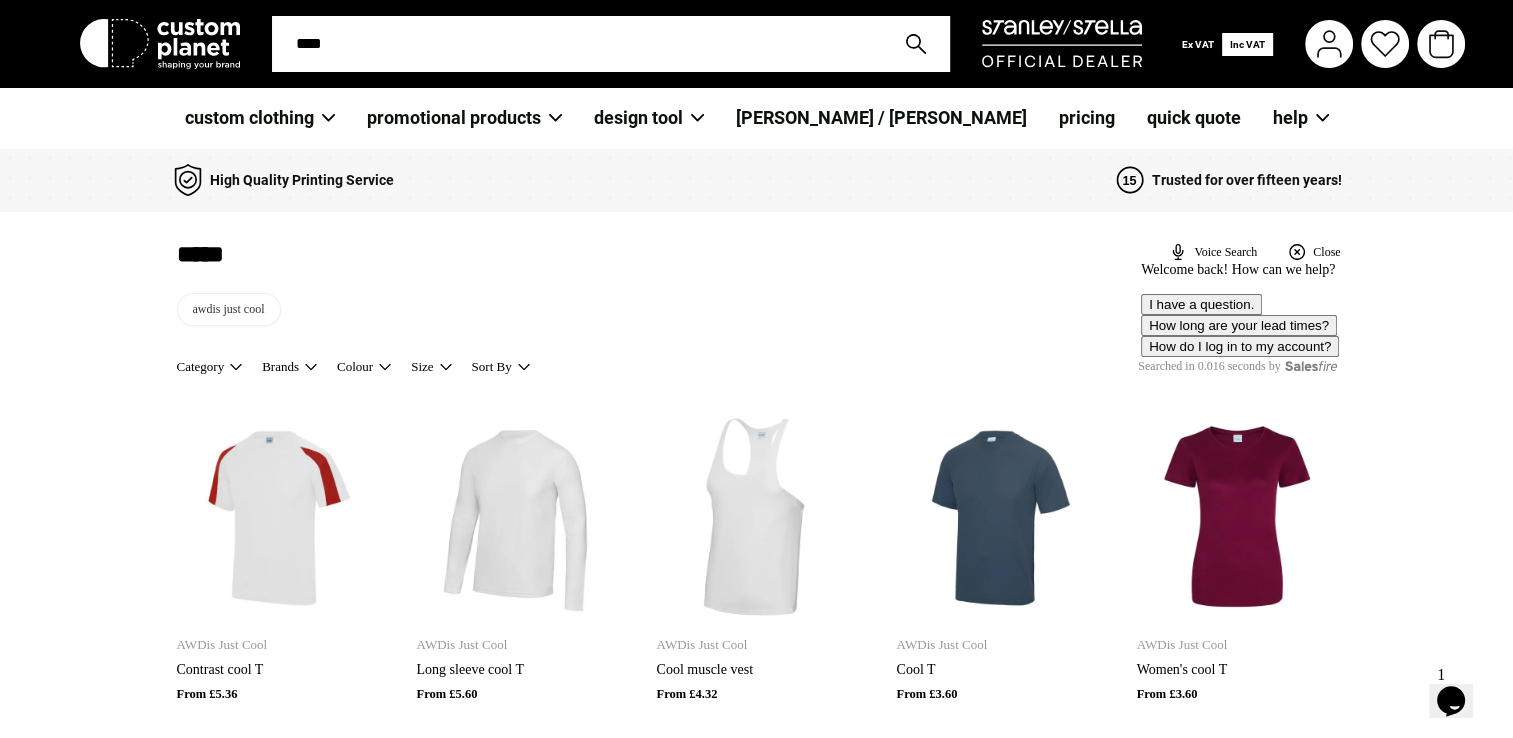 type on "*****" 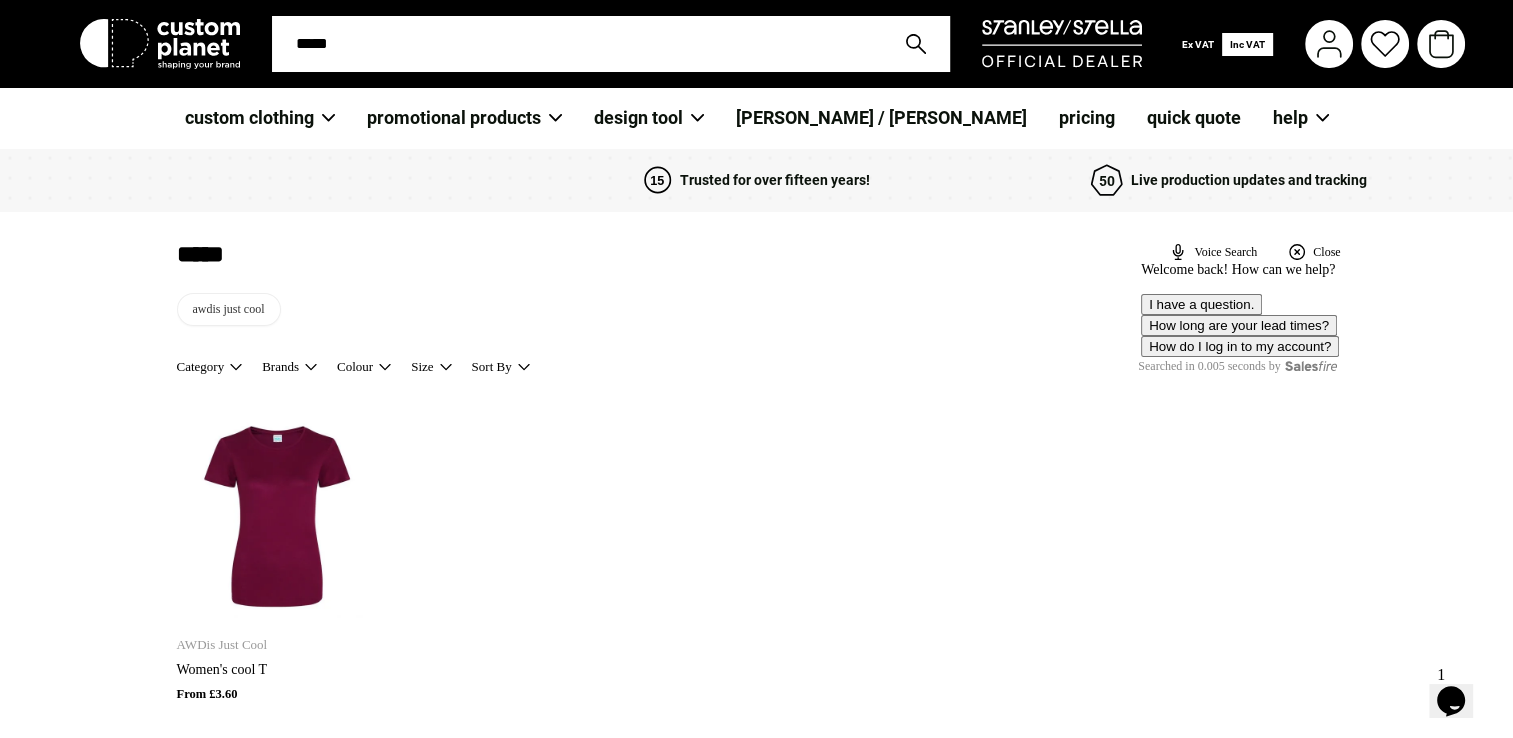 type on "*****" 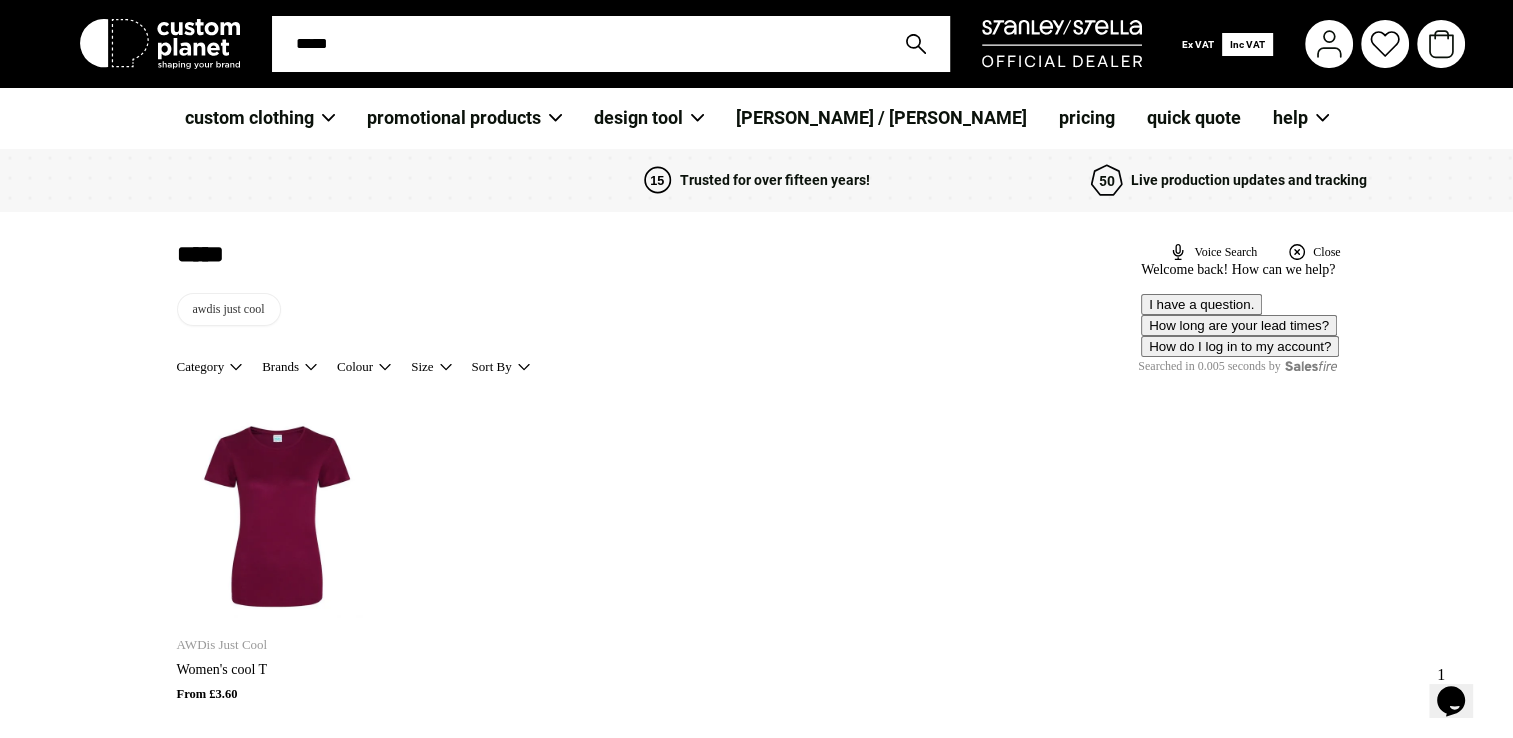 click on "*****" at bounding box center (577, 44) 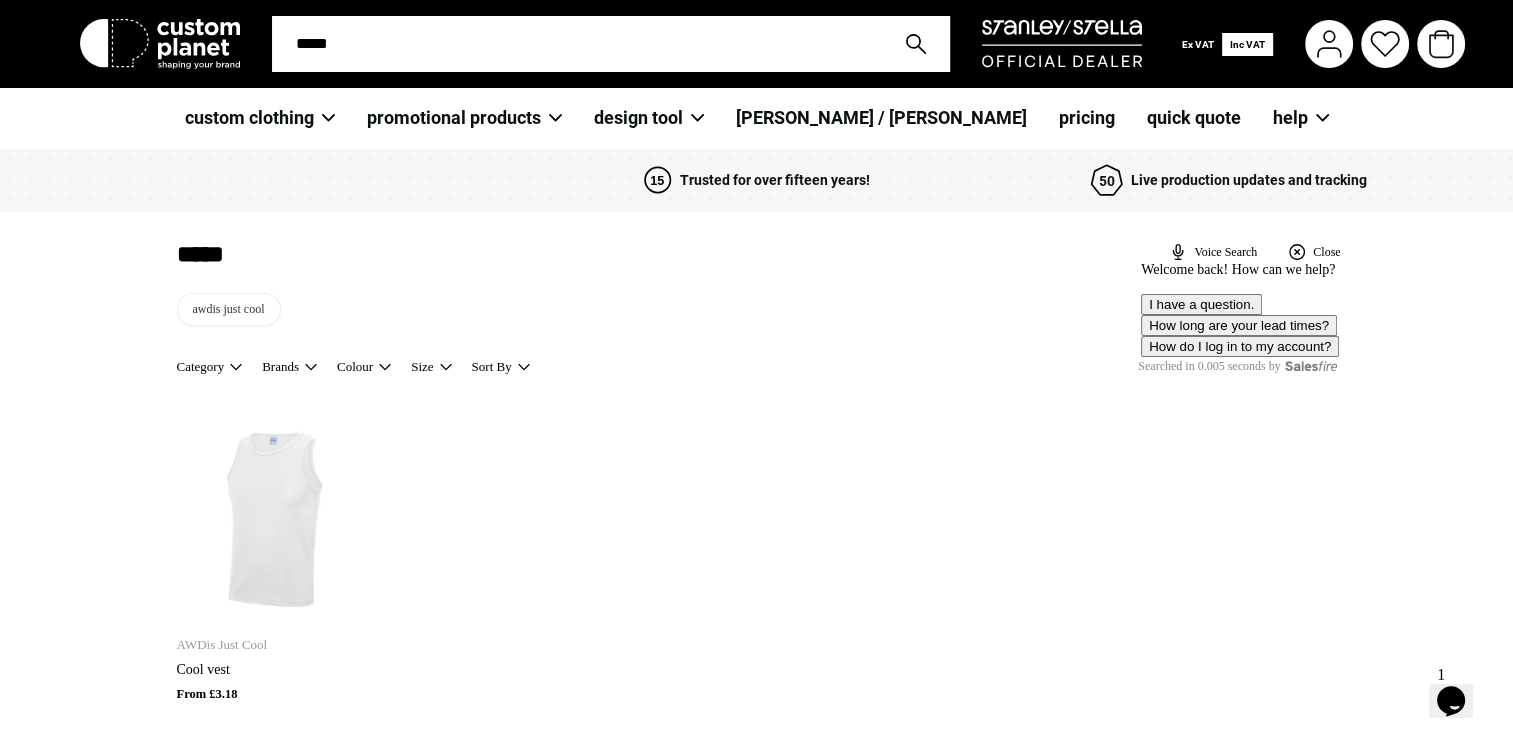 type on "*****" 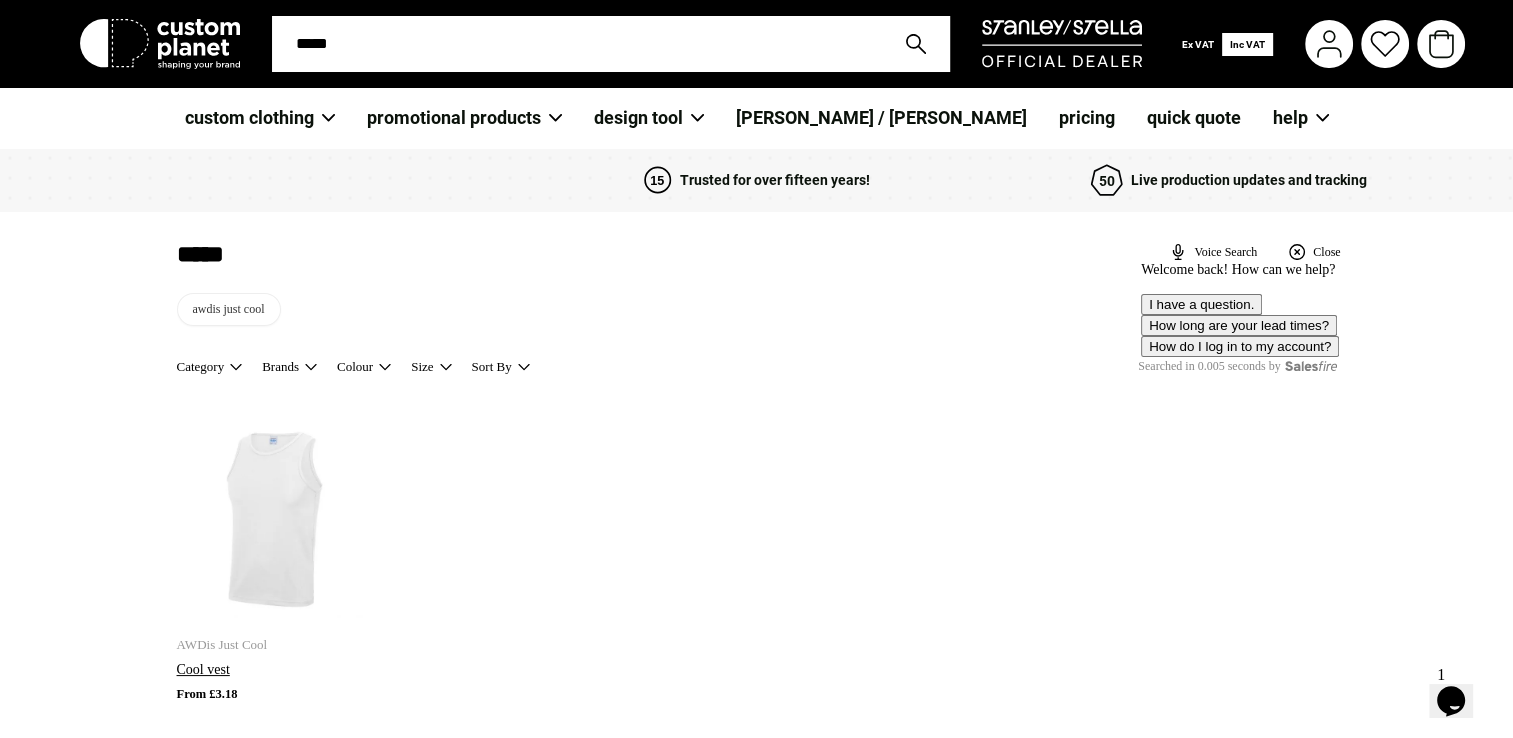 click at bounding box center [277, 517] 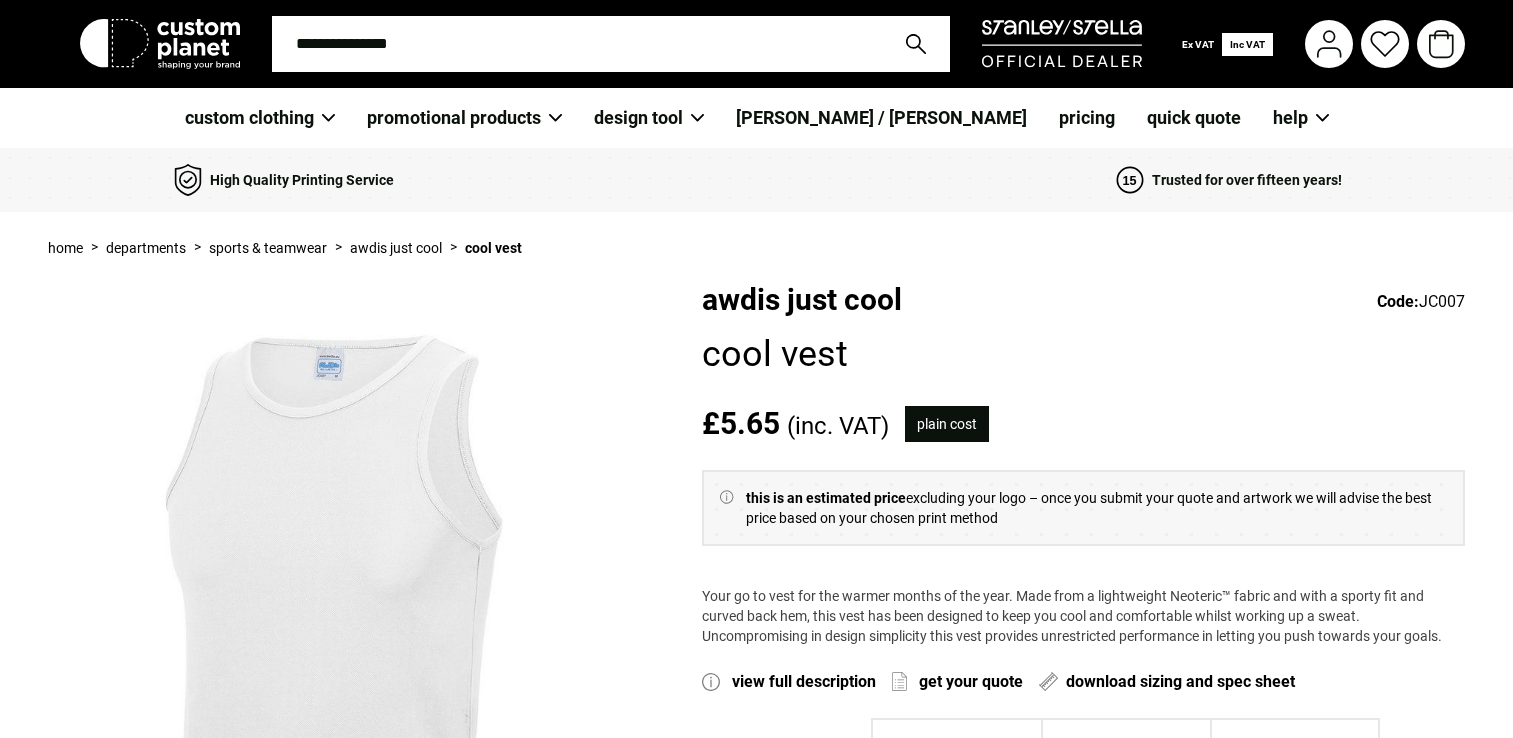 scroll, scrollTop: 0, scrollLeft: 0, axis: both 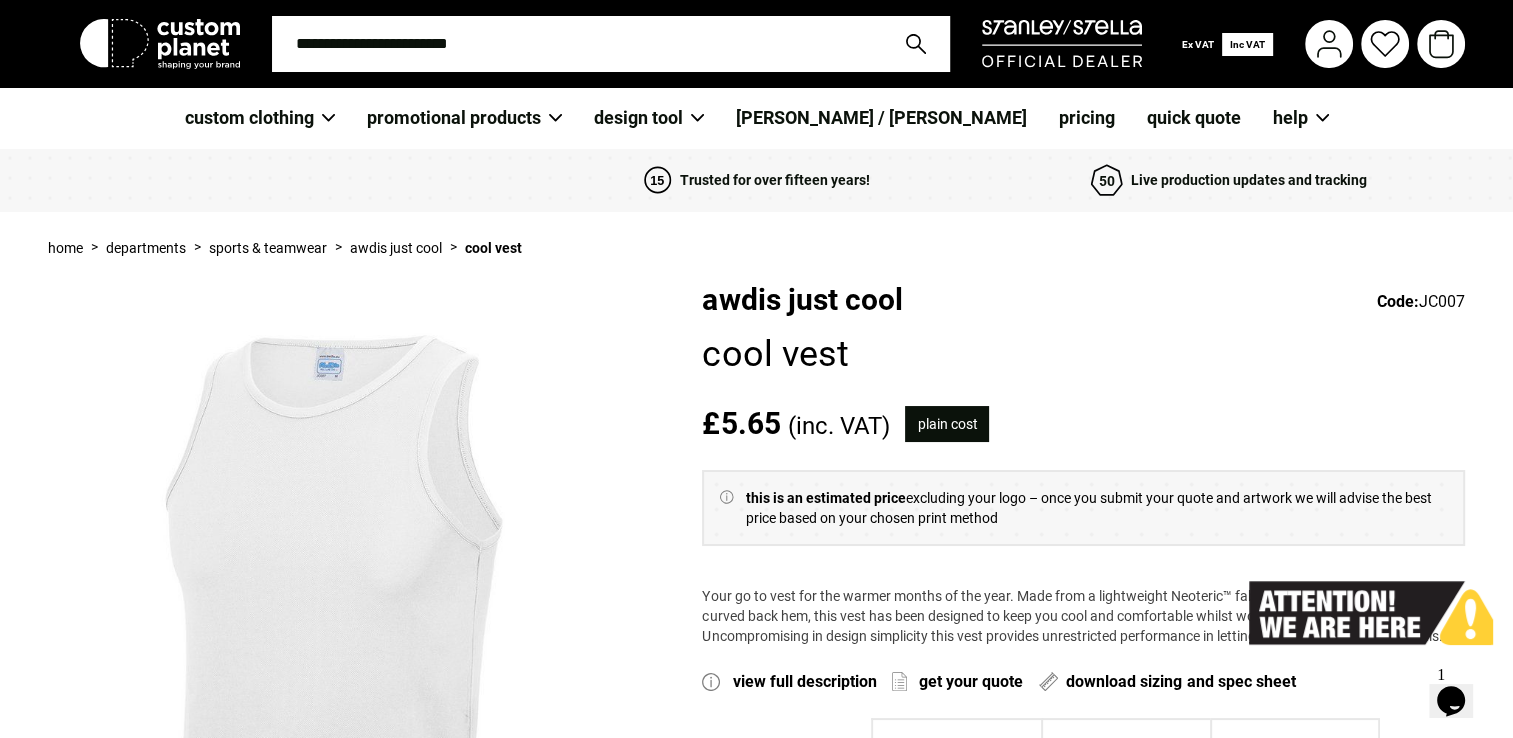 click at bounding box center [577, 44] 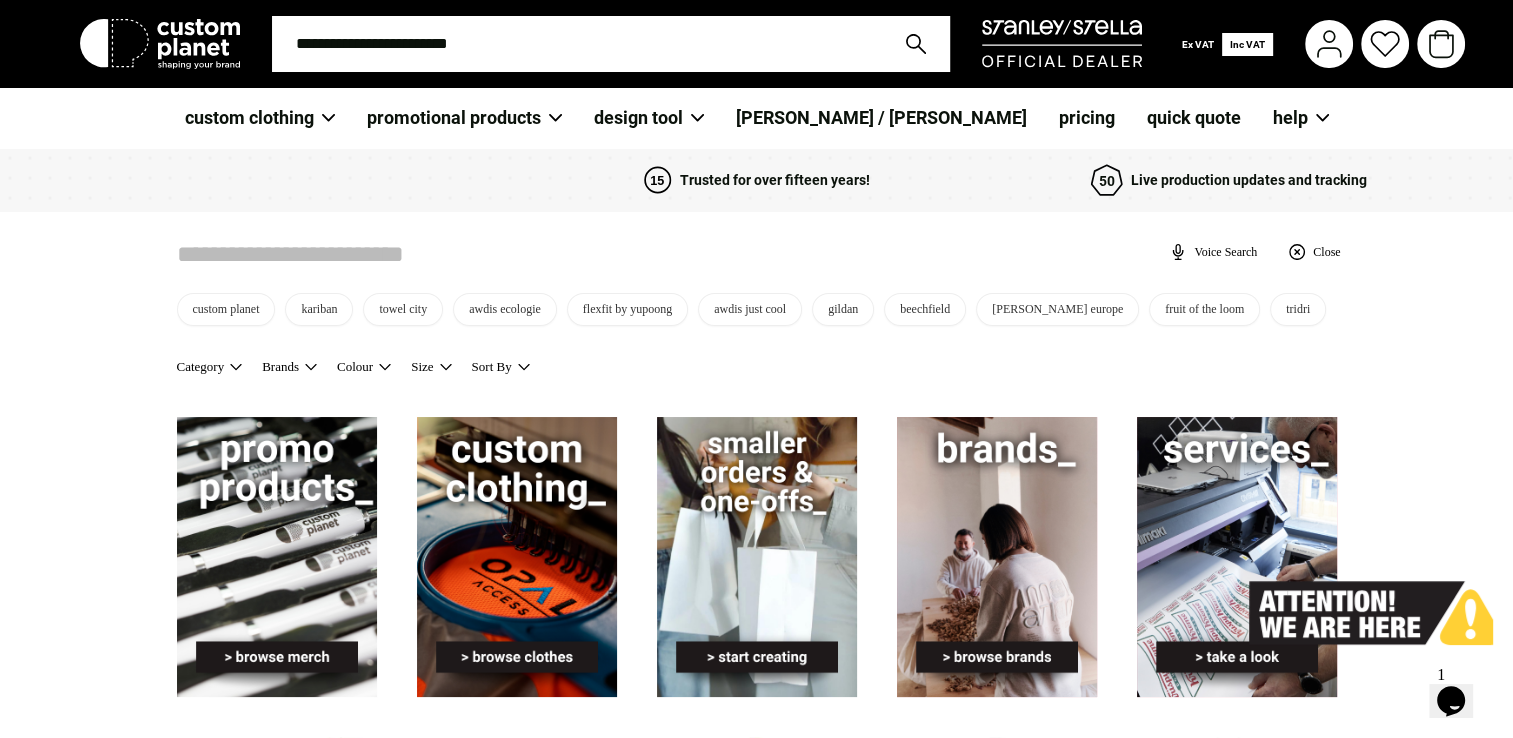 scroll, scrollTop: 0, scrollLeft: 0, axis: both 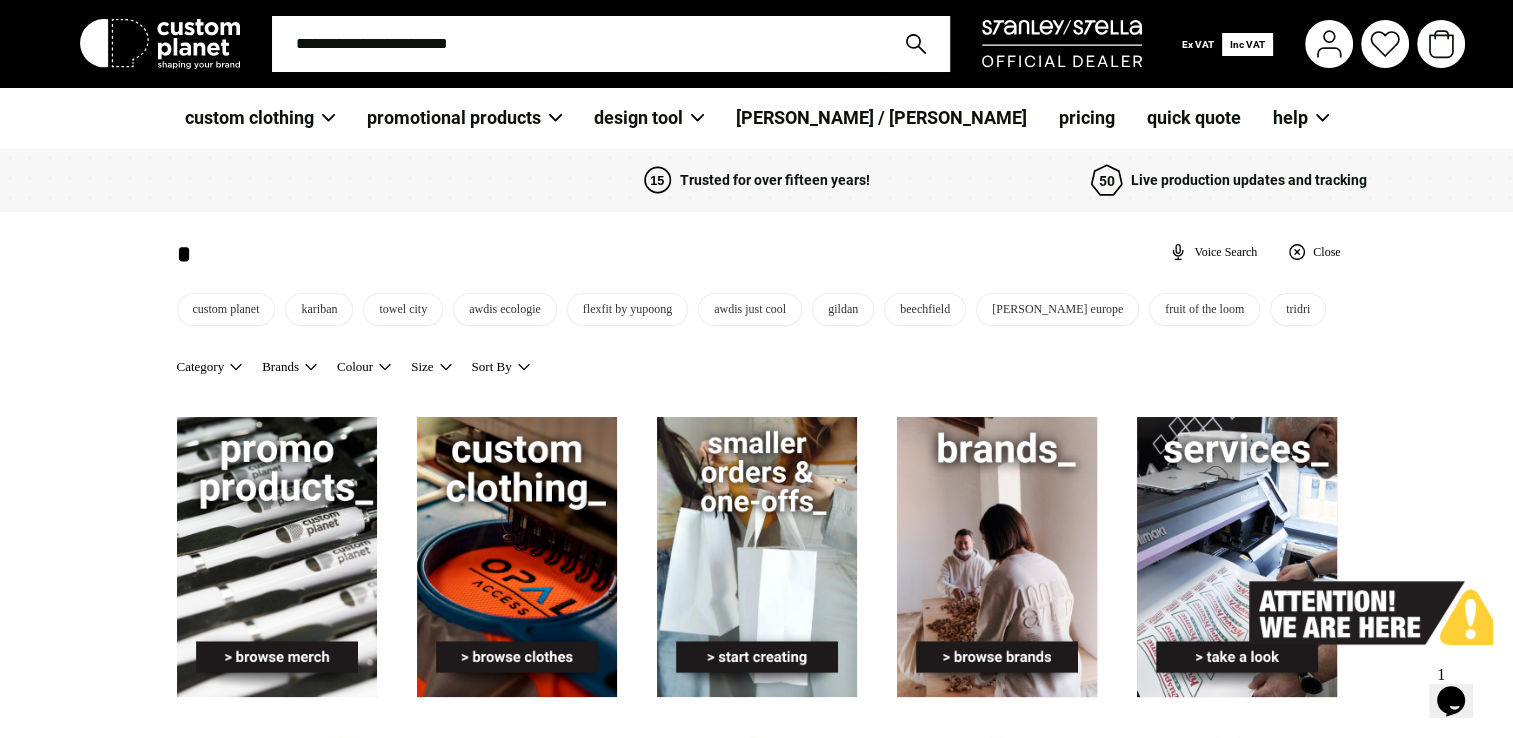 type on "**" 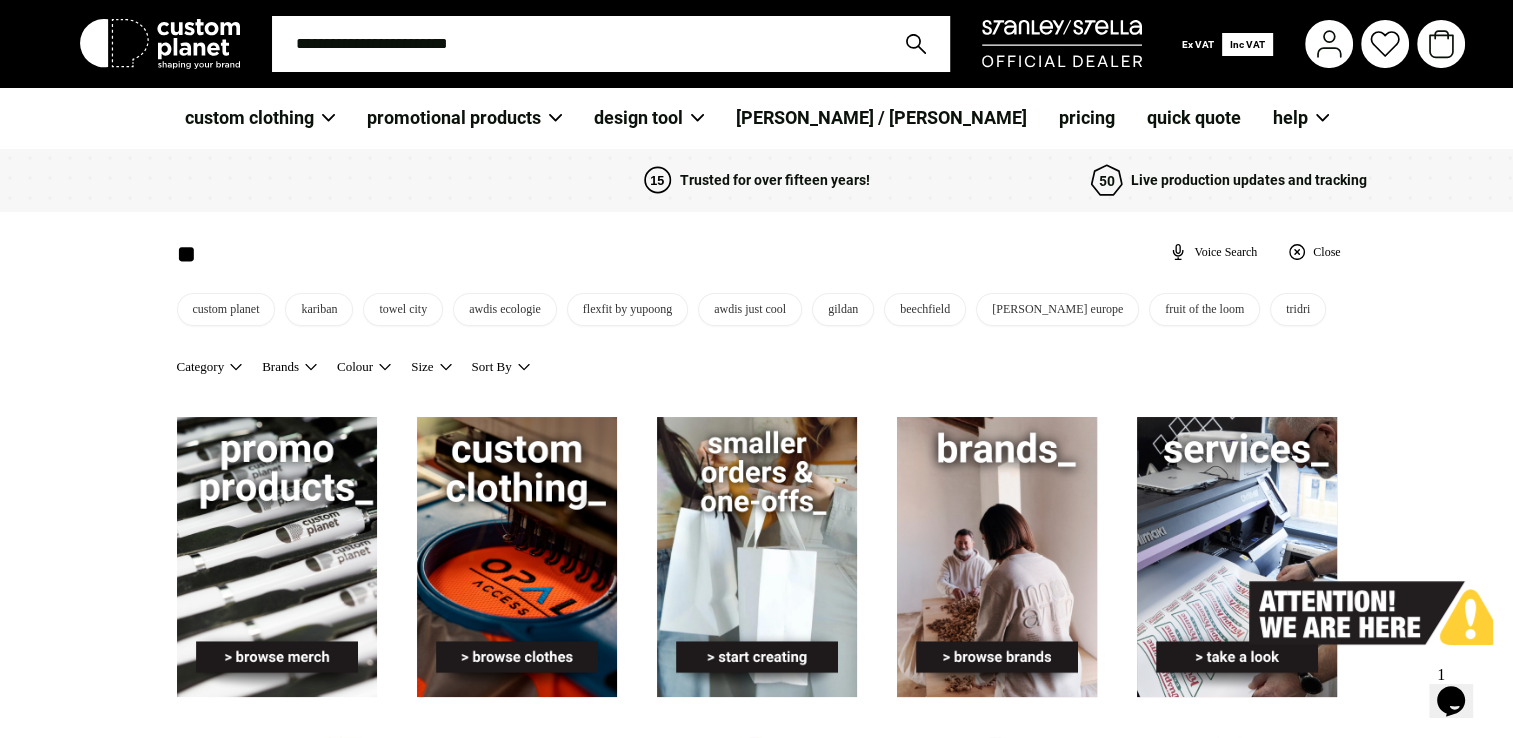 type on "**" 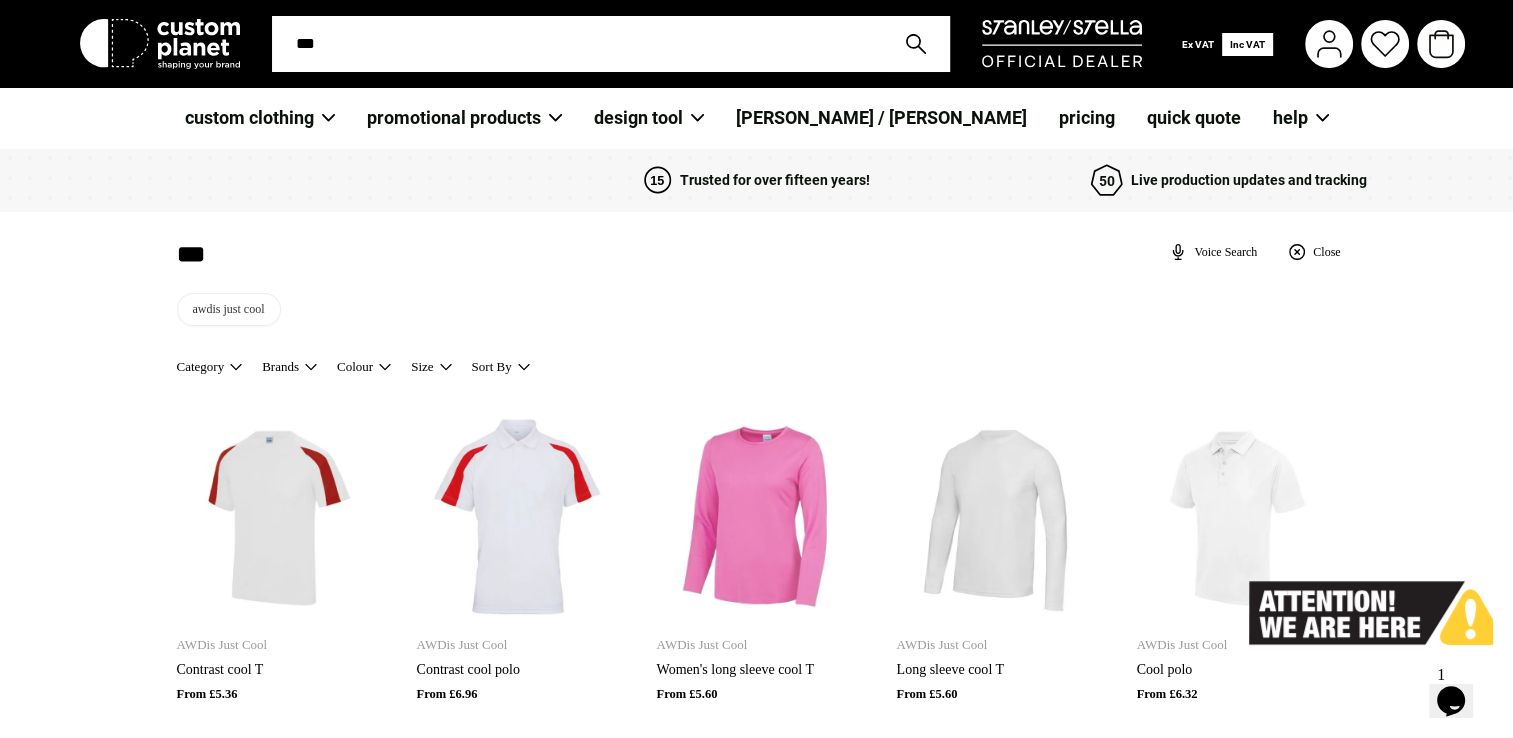 type on "****" 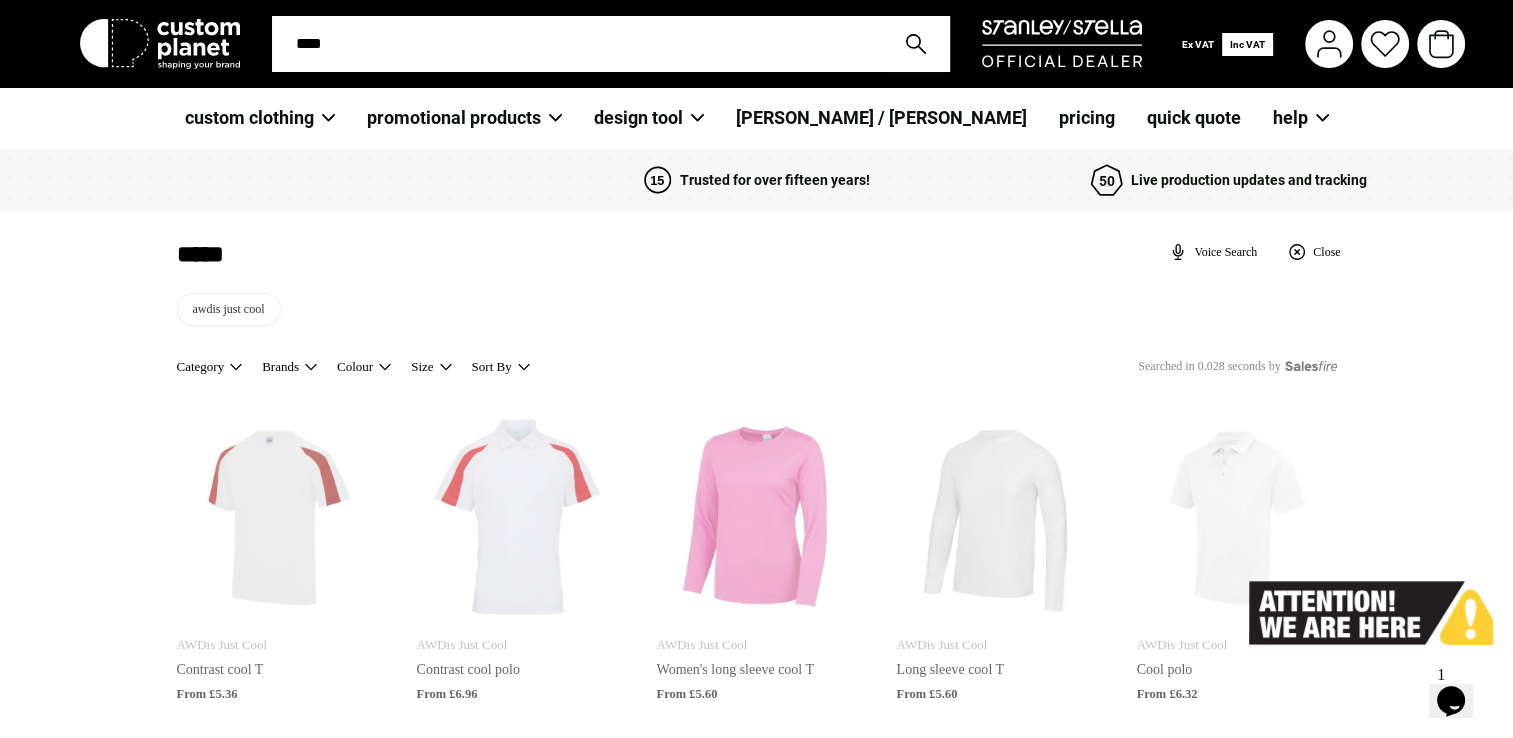 type on "*****" 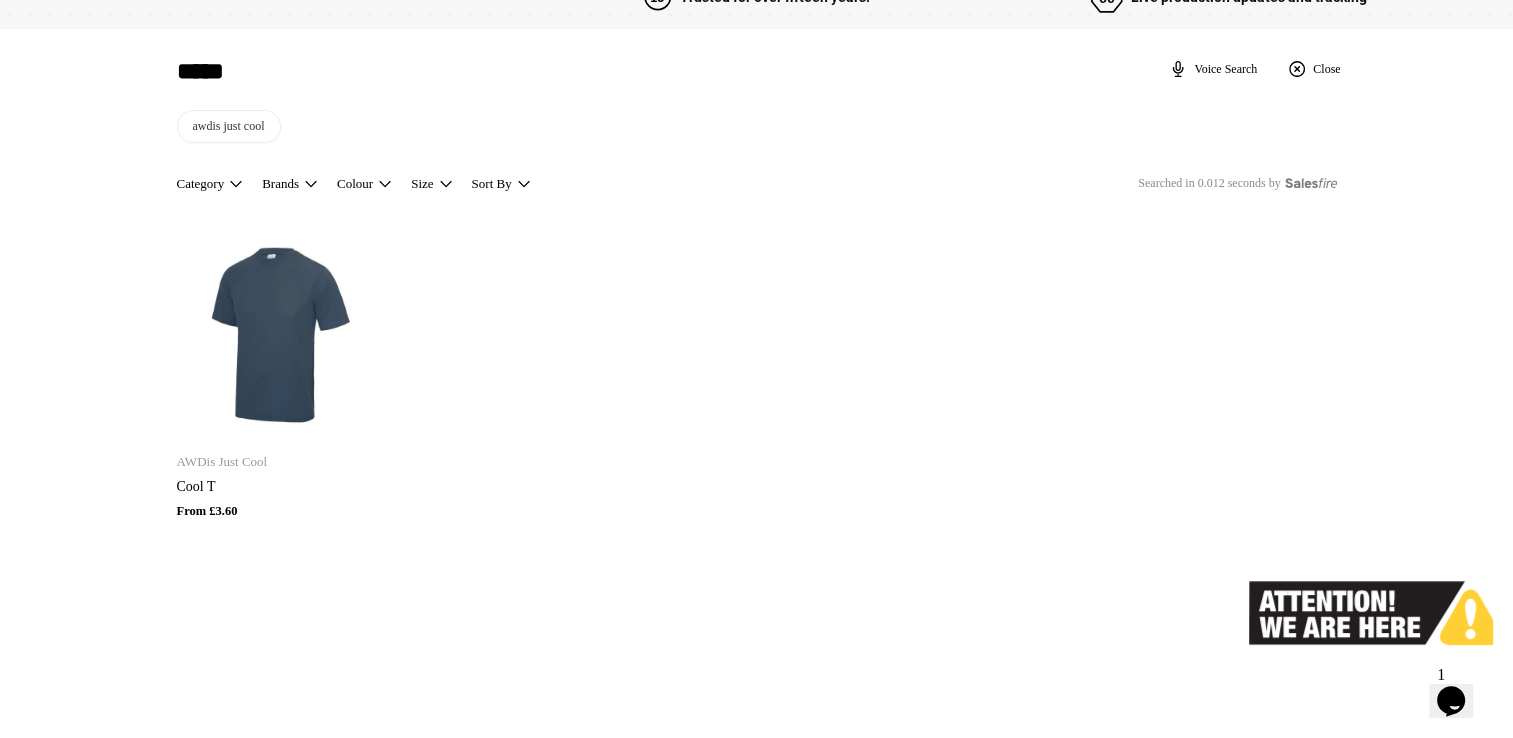 scroll, scrollTop: 212, scrollLeft: 0, axis: vertical 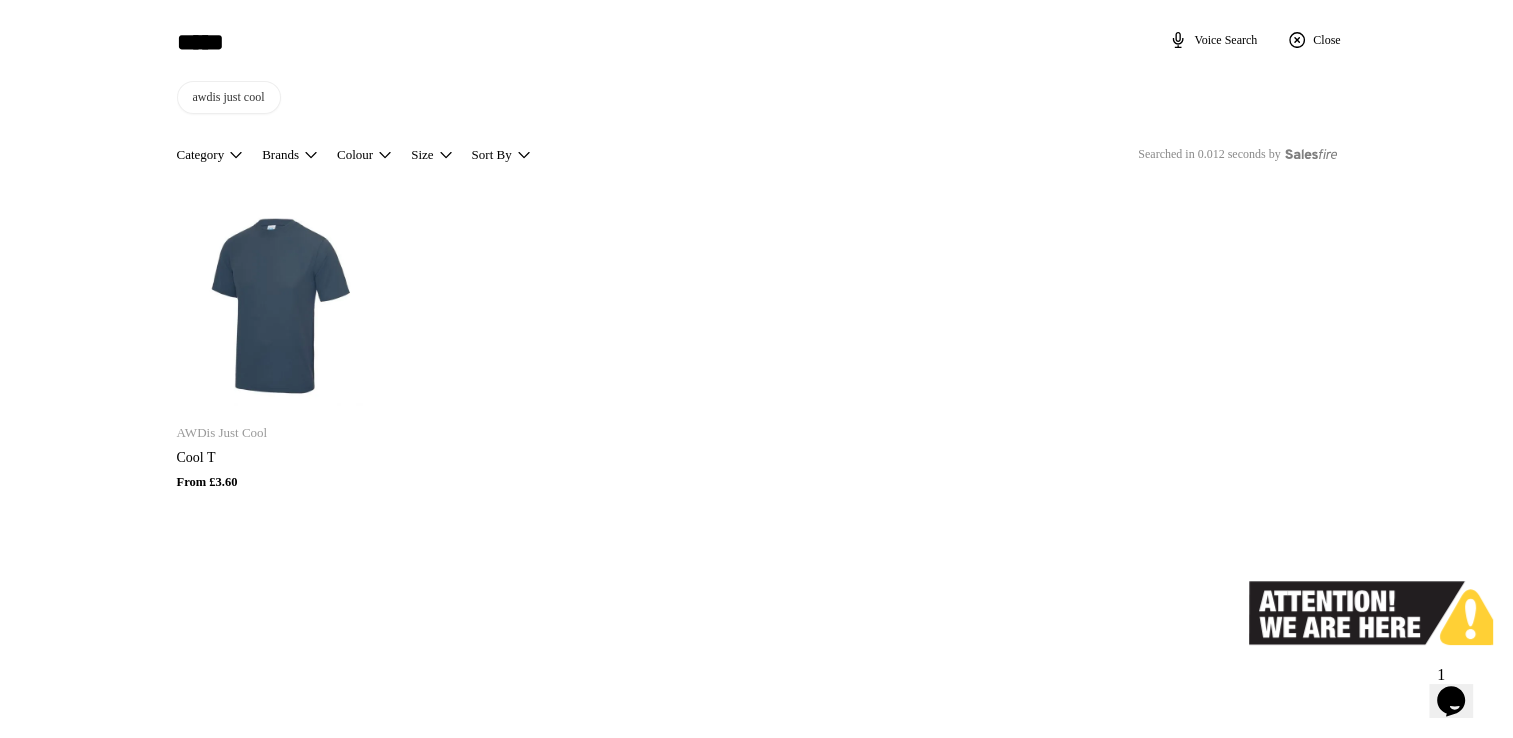 type on "*****" 